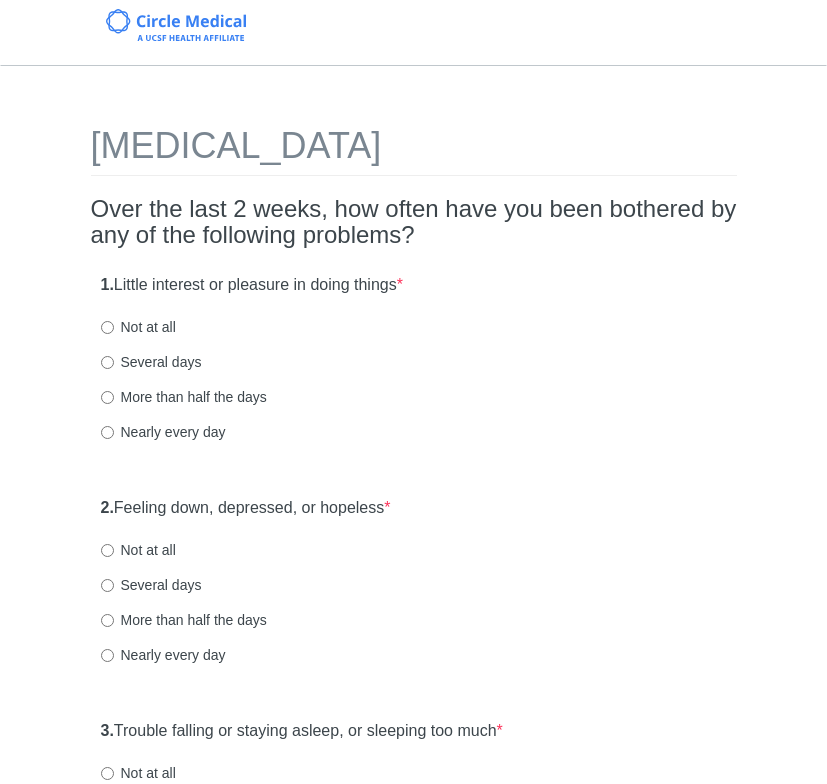 scroll, scrollTop: 0, scrollLeft: 0, axis: both 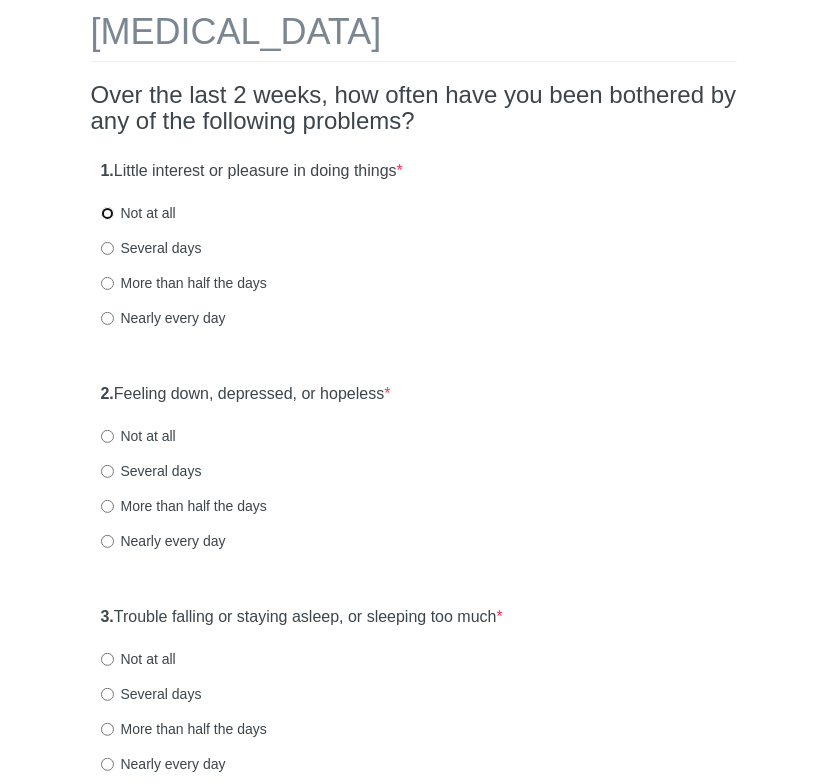 click on "Not at all" at bounding box center [107, 213] 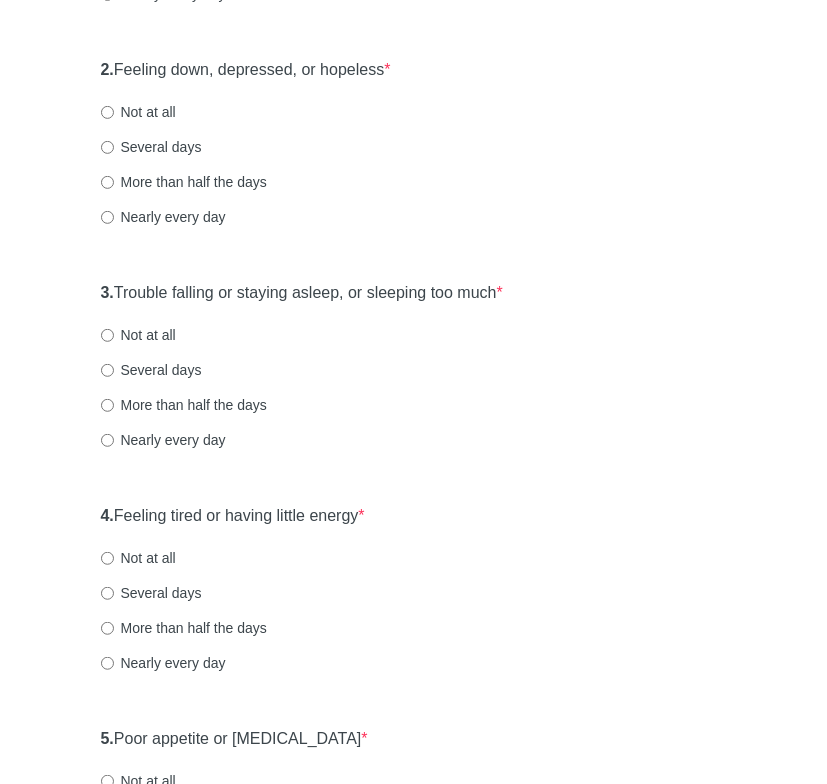 scroll, scrollTop: 442, scrollLeft: 0, axis: vertical 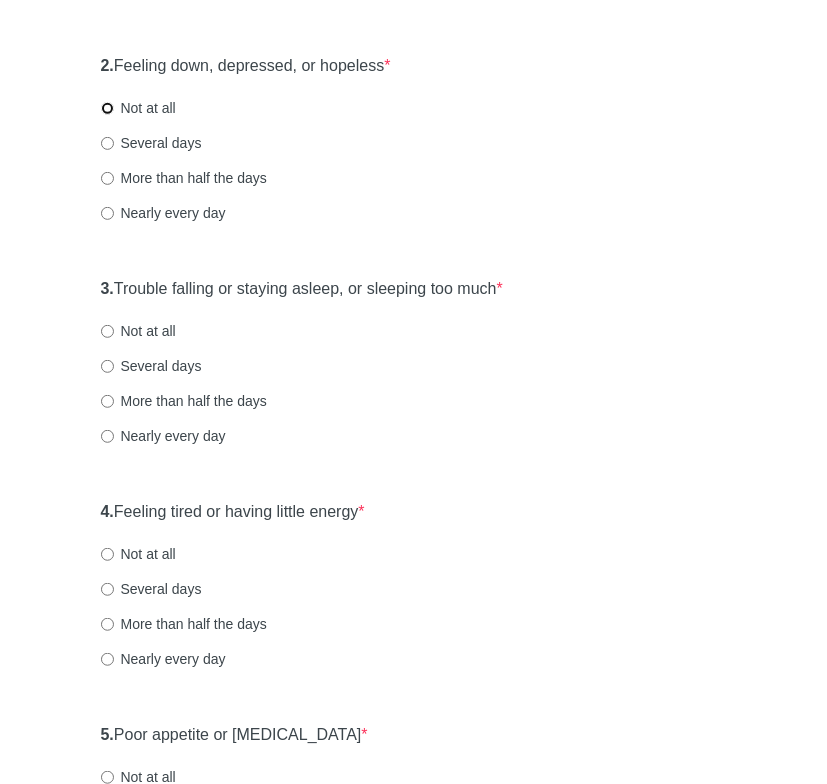 click on "Not at all" at bounding box center [107, 108] 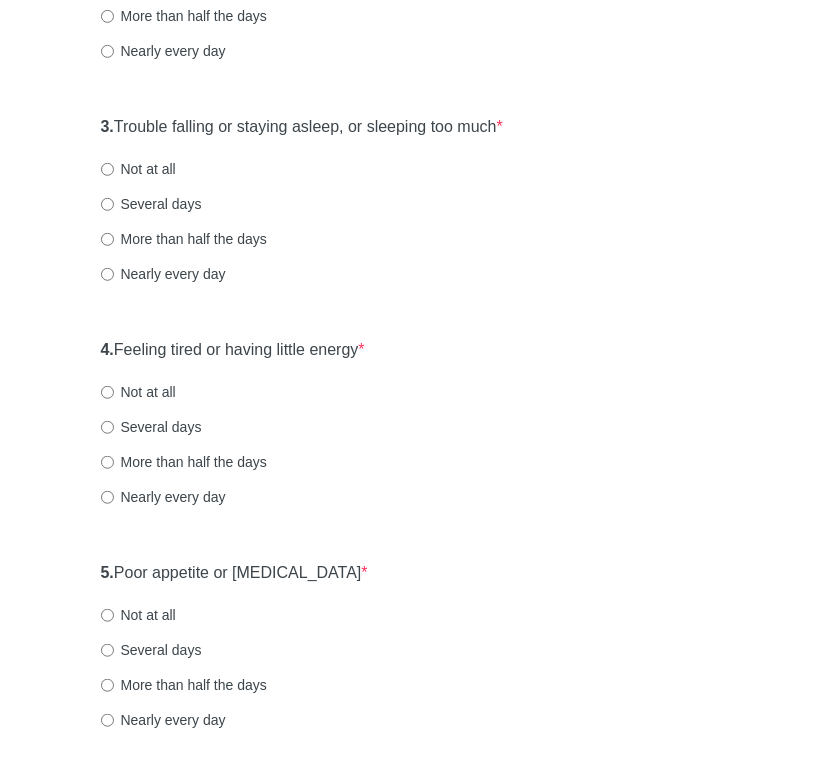 scroll, scrollTop: 618, scrollLeft: 0, axis: vertical 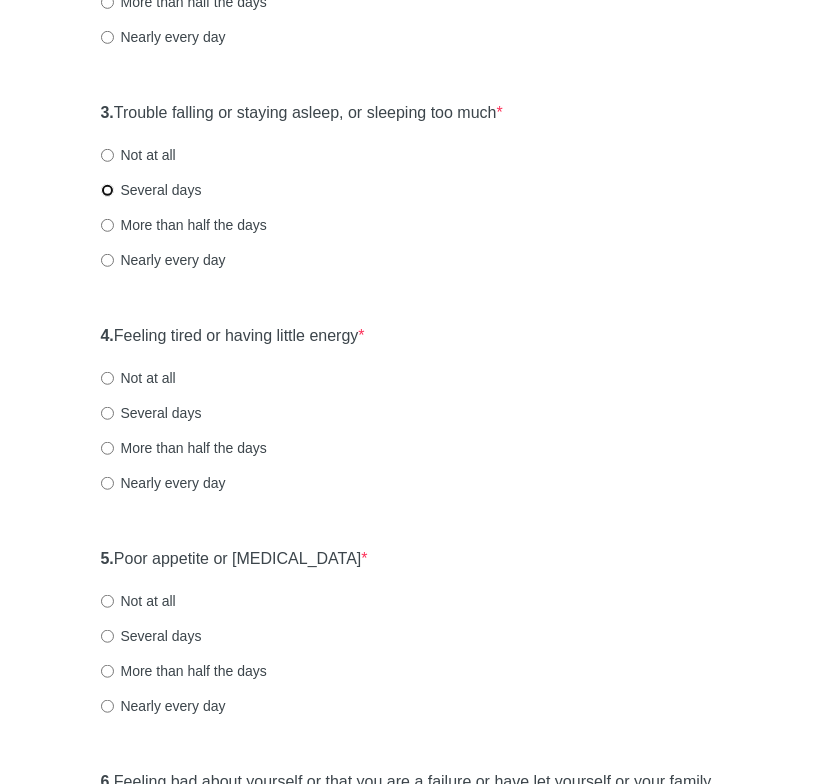 click on "Several days" at bounding box center (107, 190) 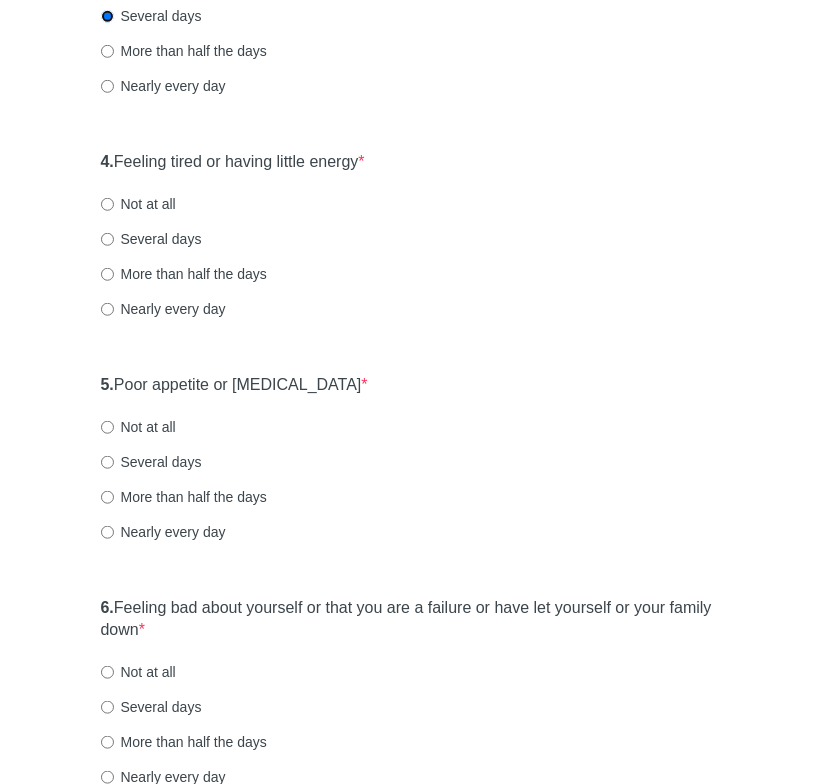 scroll, scrollTop: 843, scrollLeft: 0, axis: vertical 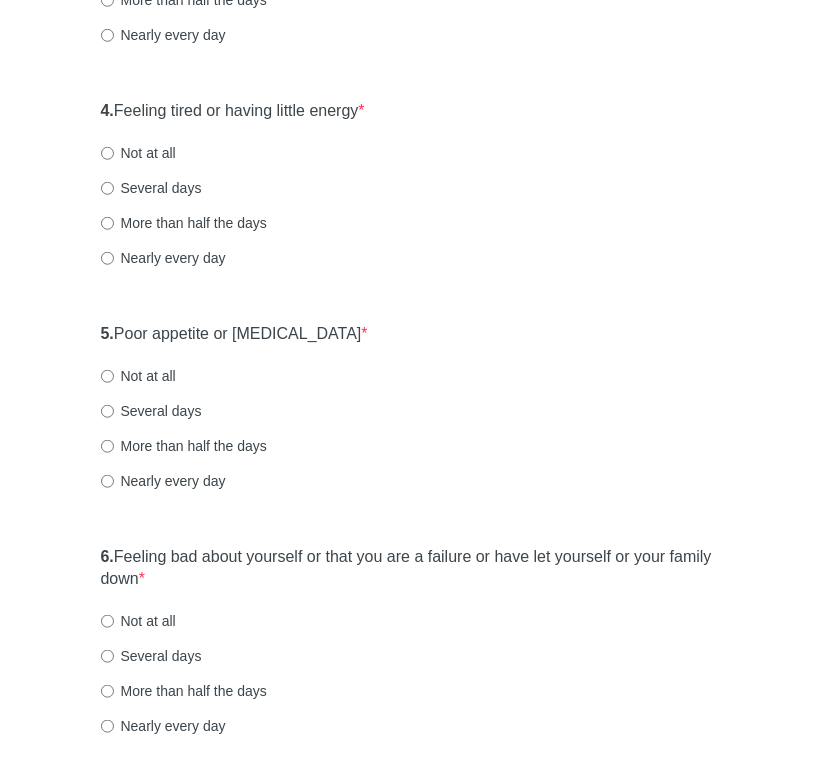 click on "Several days" at bounding box center (151, 188) 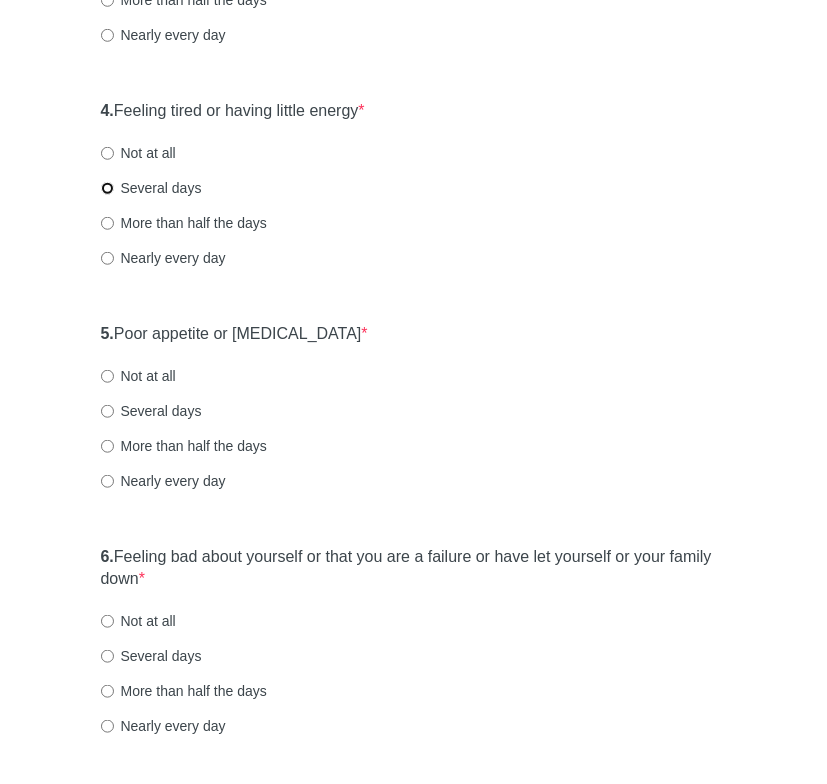 click on "Several days" at bounding box center [107, 188] 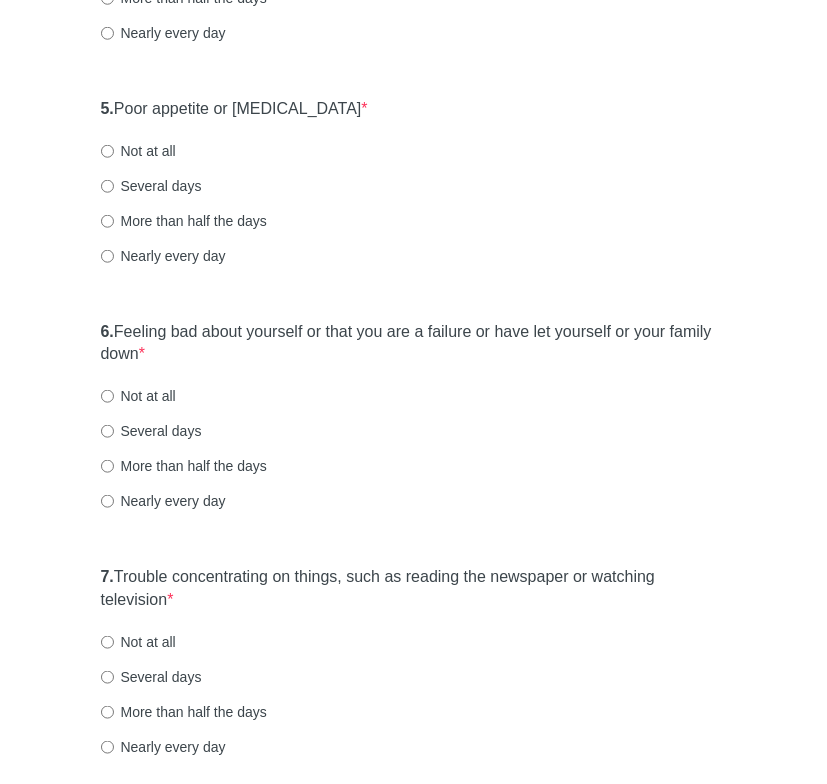 scroll, scrollTop: 1086, scrollLeft: 0, axis: vertical 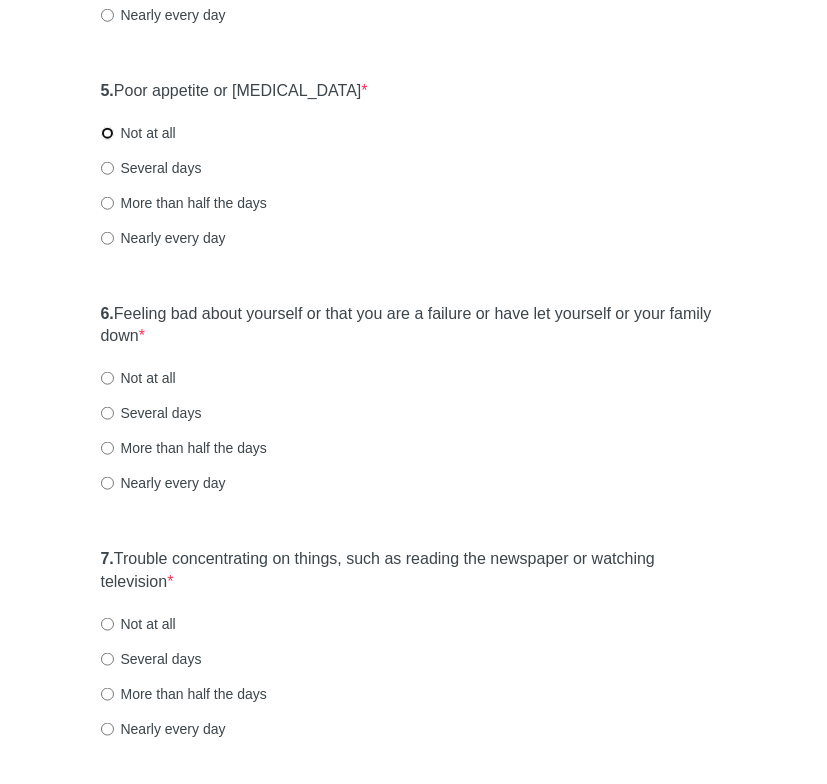click on "Not at all" at bounding box center (107, 133) 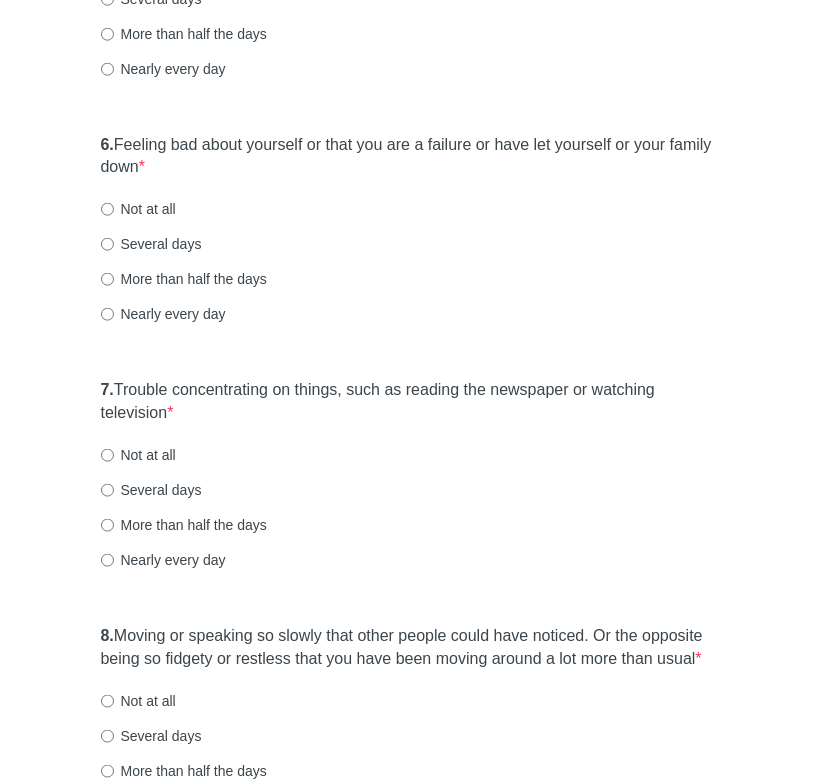 scroll, scrollTop: 1258, scrollLeft: 0, axis: vertical 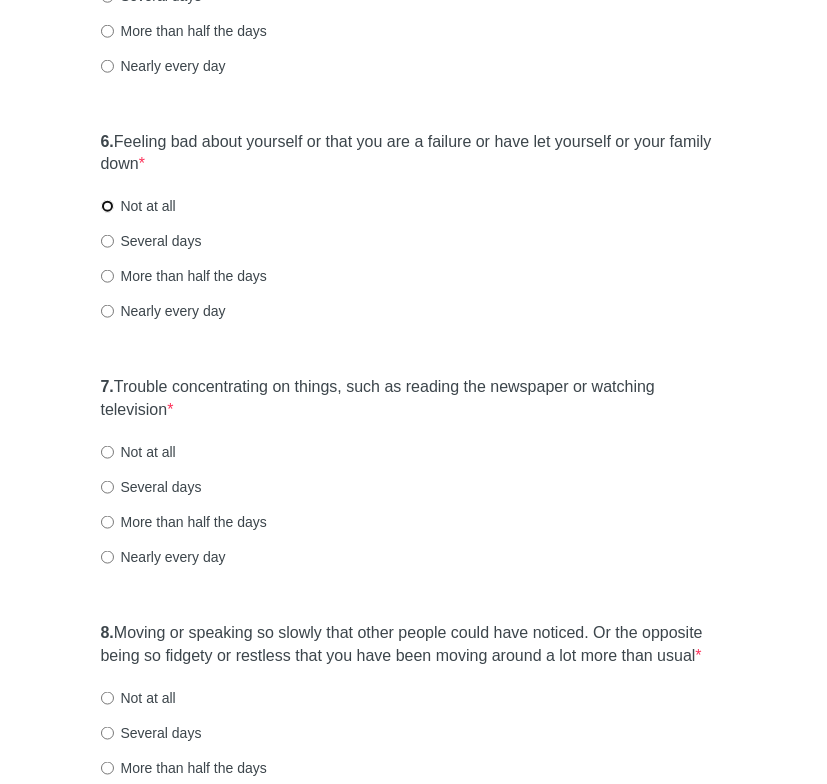click on "Not at all" at bounding box center (107, 206) 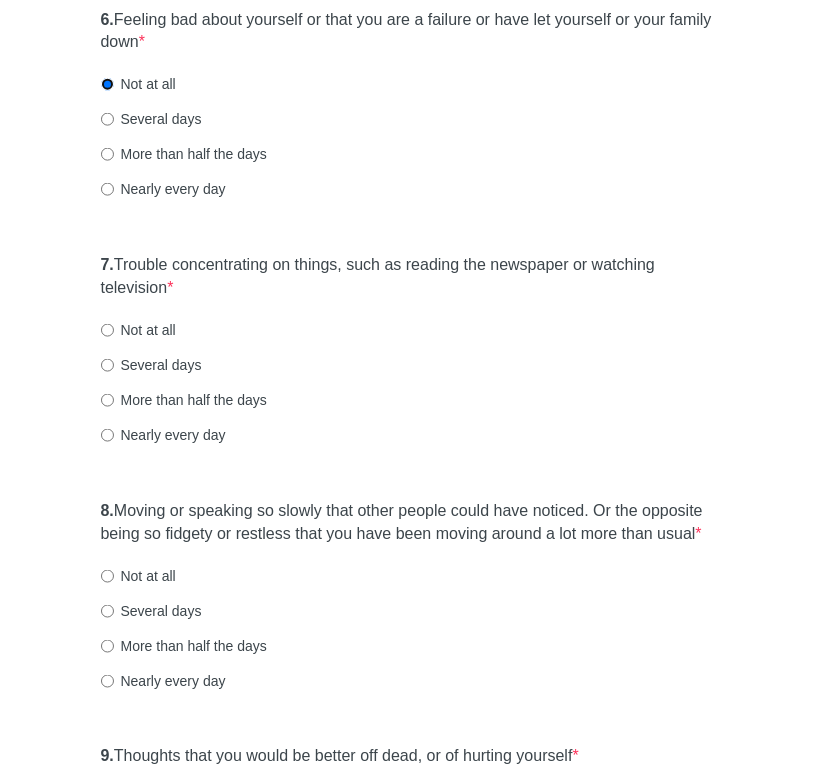 scroll, scrollTop: 1384, scrollLeft: 0, axis: vertical 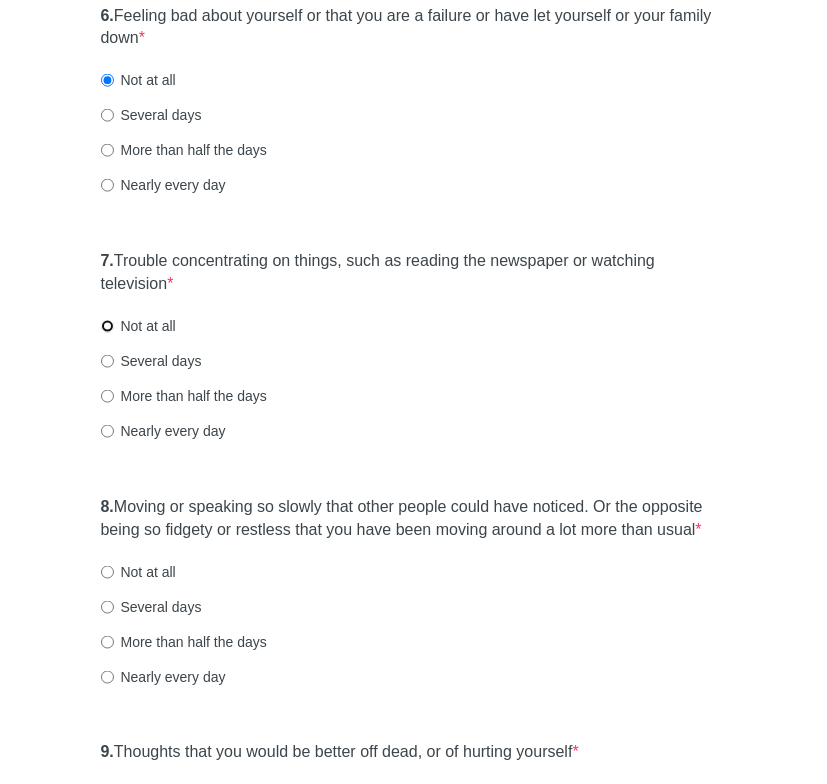 click on "Not at all" at bounding box center (107, 326) 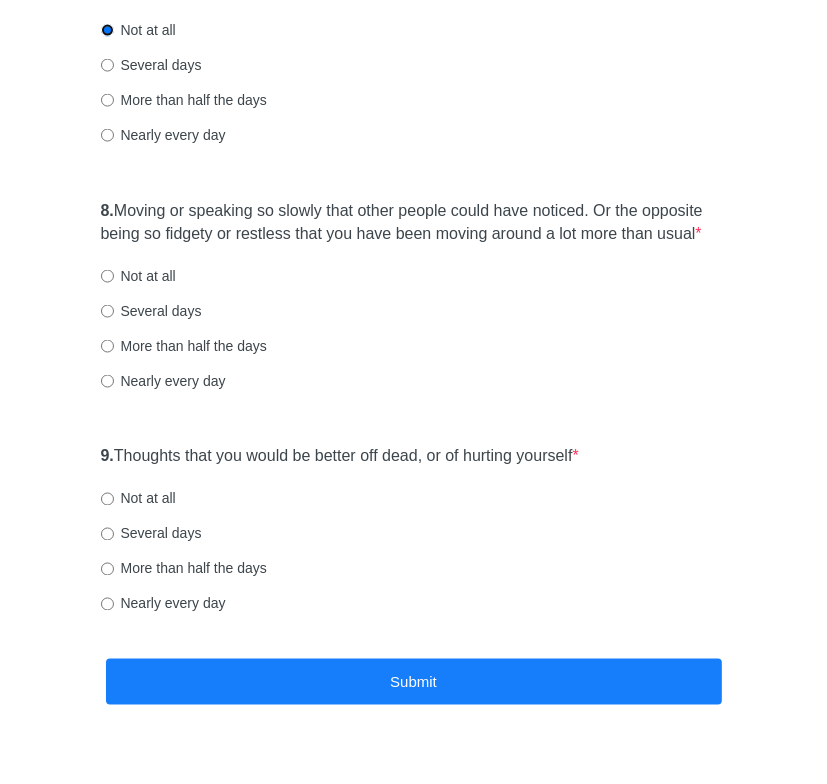 scroll, scrollTop: 1683, scrollLeft: 0, axis: vertical 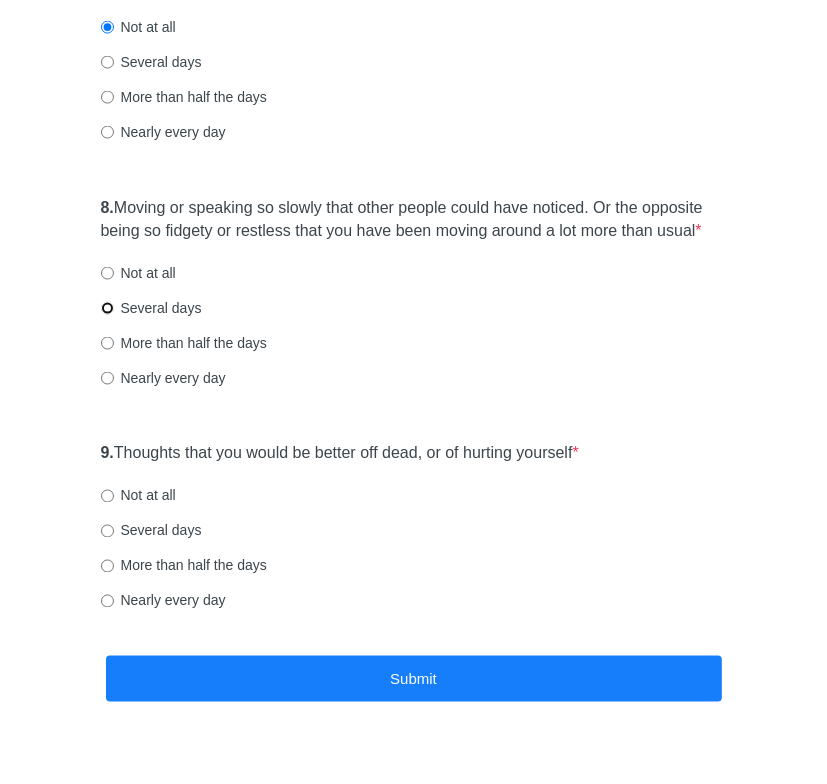 click on "Several days" at bounding box center [107, 308] 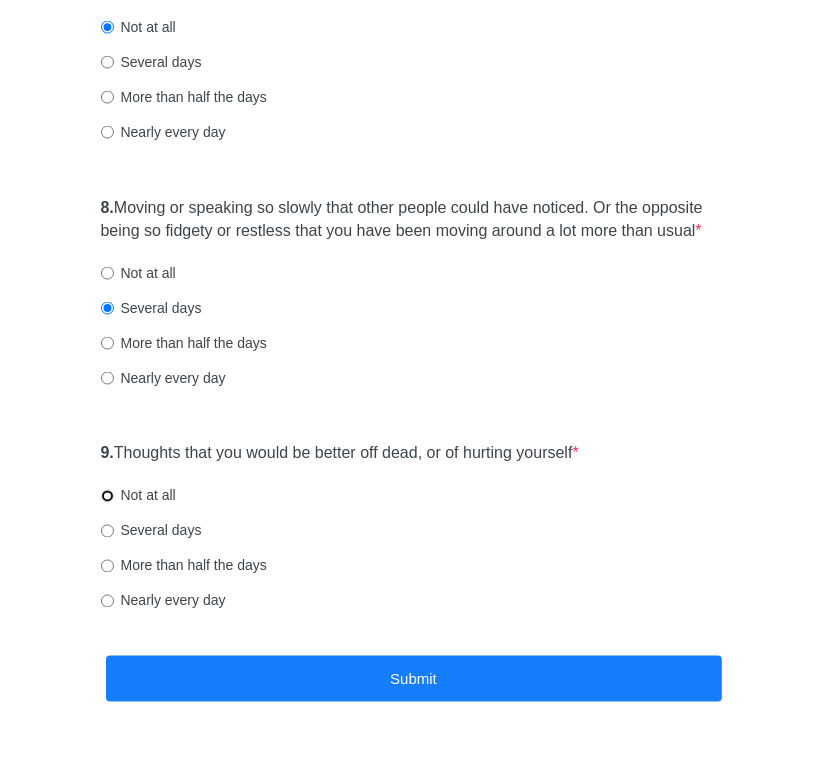 click on "Not at all" at bounding box center [107, 496] 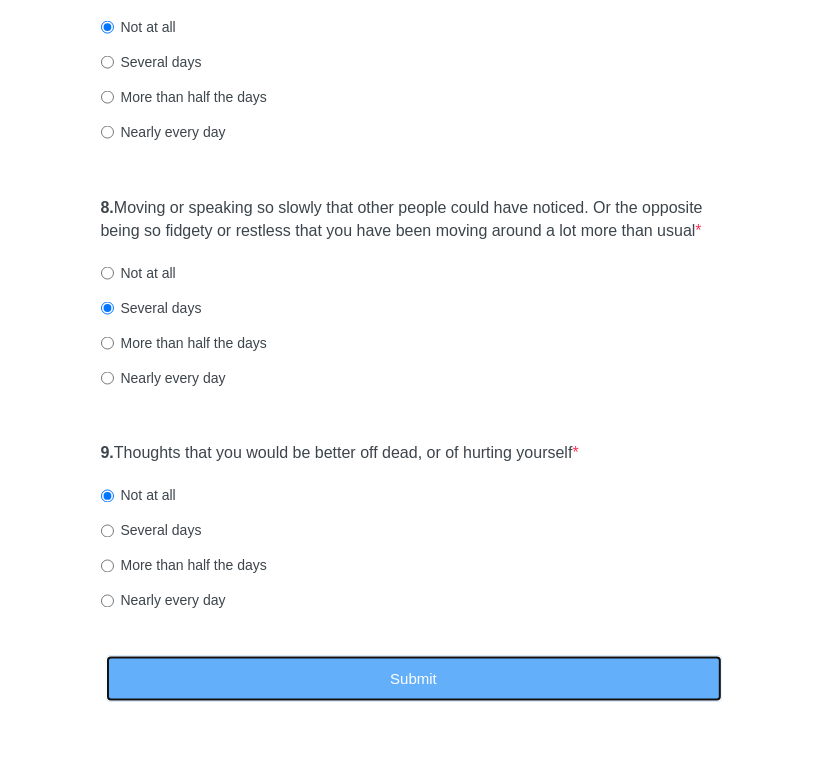 click on "Submit" at bounding box center (414, 679) 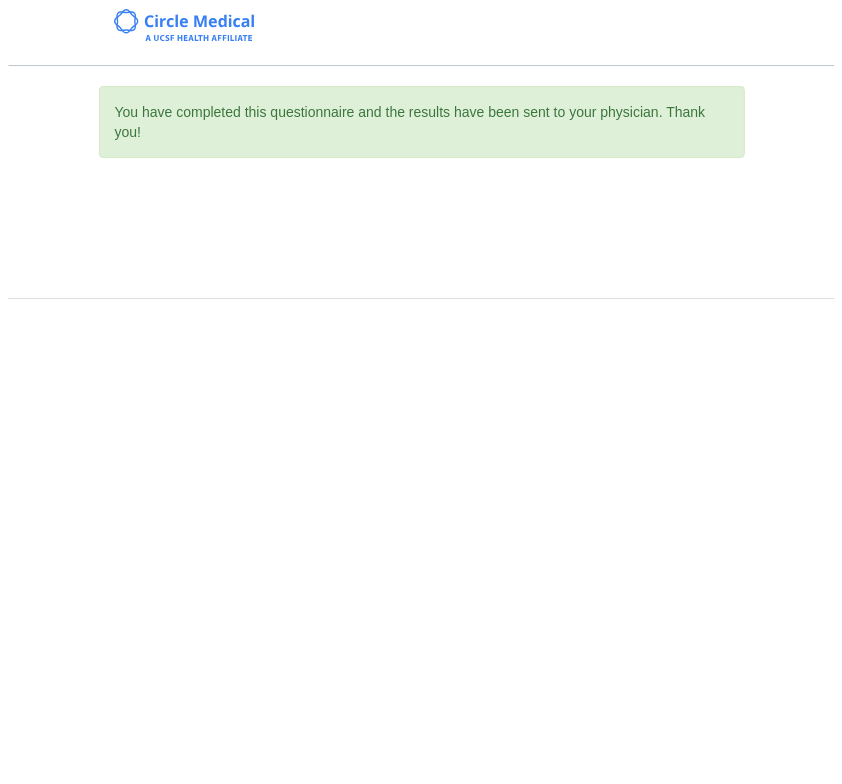 scroll, scrollTop: 0, scrollLeft: 0, axis: both 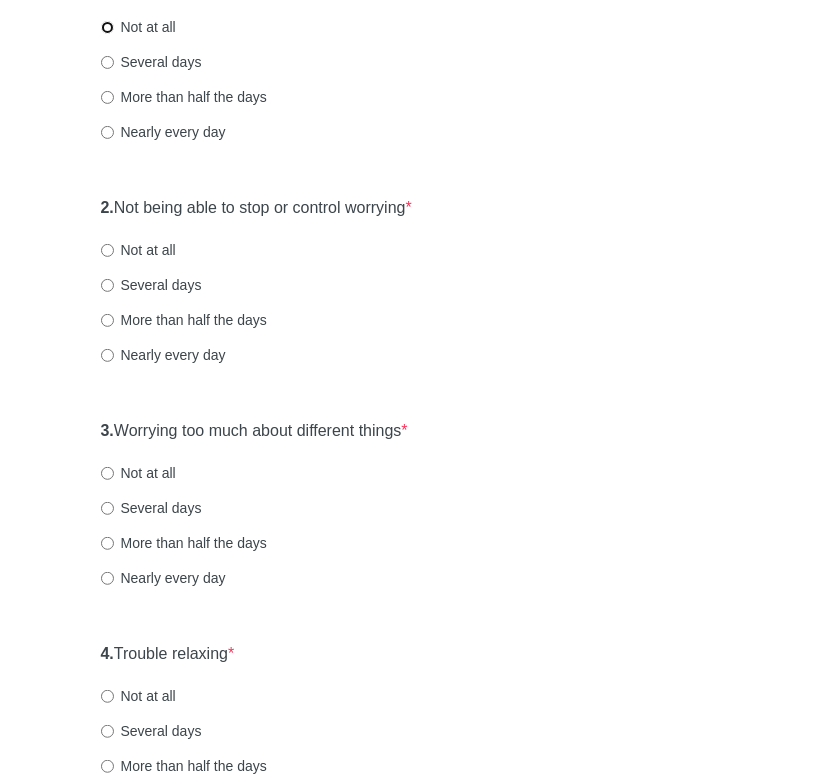 click on "Not at all" at bounding box center (107, 27) 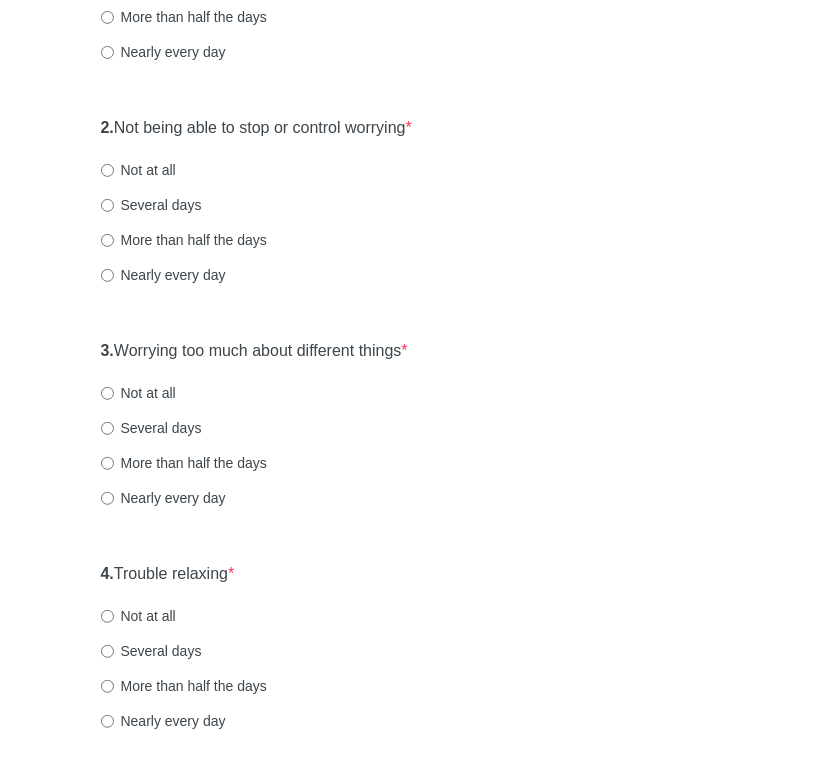 scroll, scrollTop: 382, scrollLeft: 0, axis: vertical 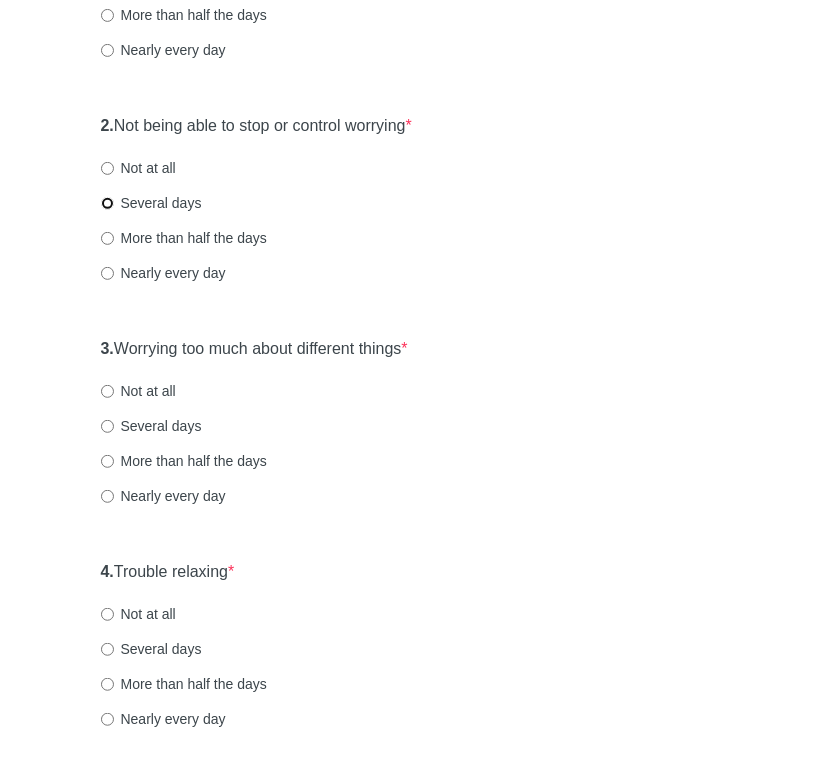 click on "Several days" at bounding box center [107, 203] 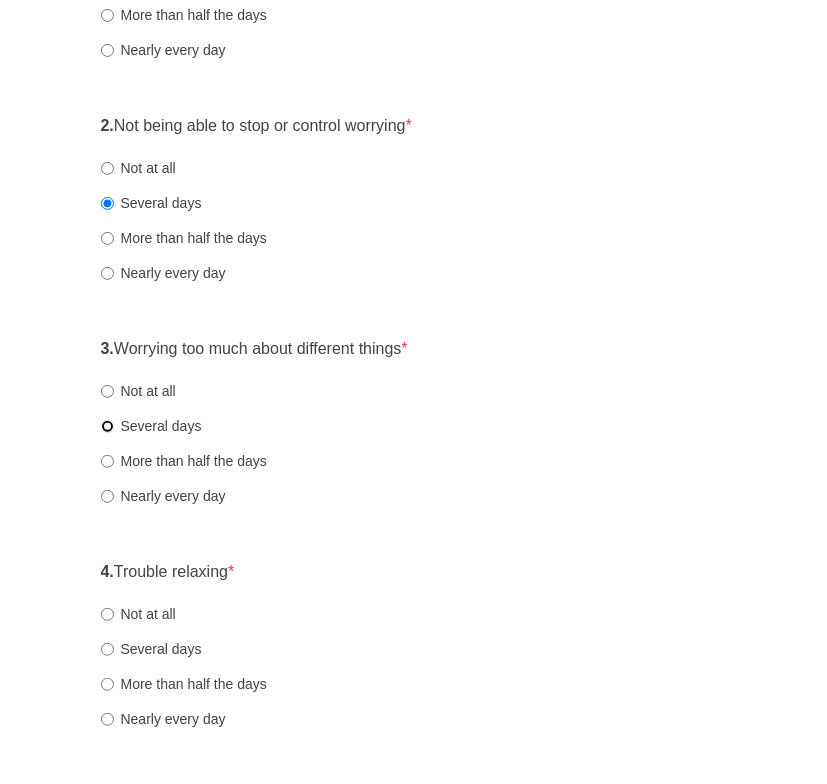 click on "Several days" at bounding box center [107, 426] 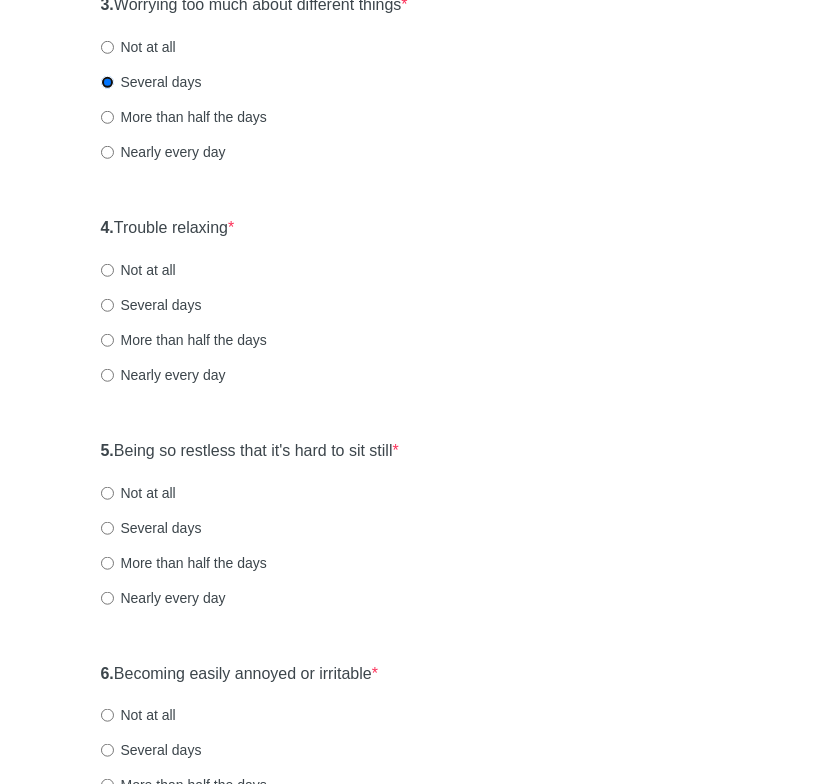 scroll, scrollTop: 736, scrollLeft: 0, axis: vertical 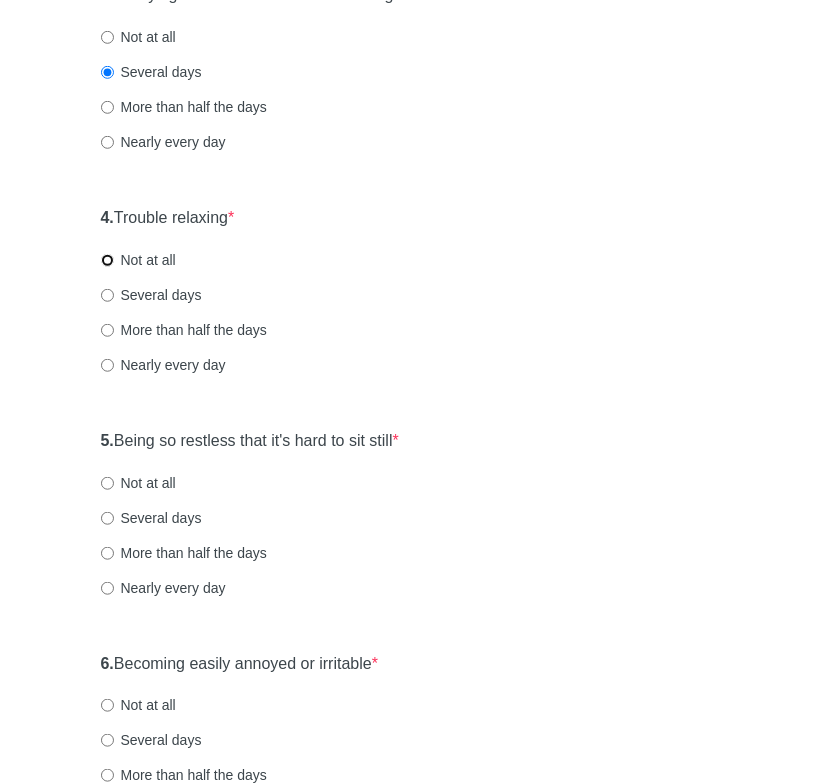 click on "Not at all" at bounding box center (107, 260) 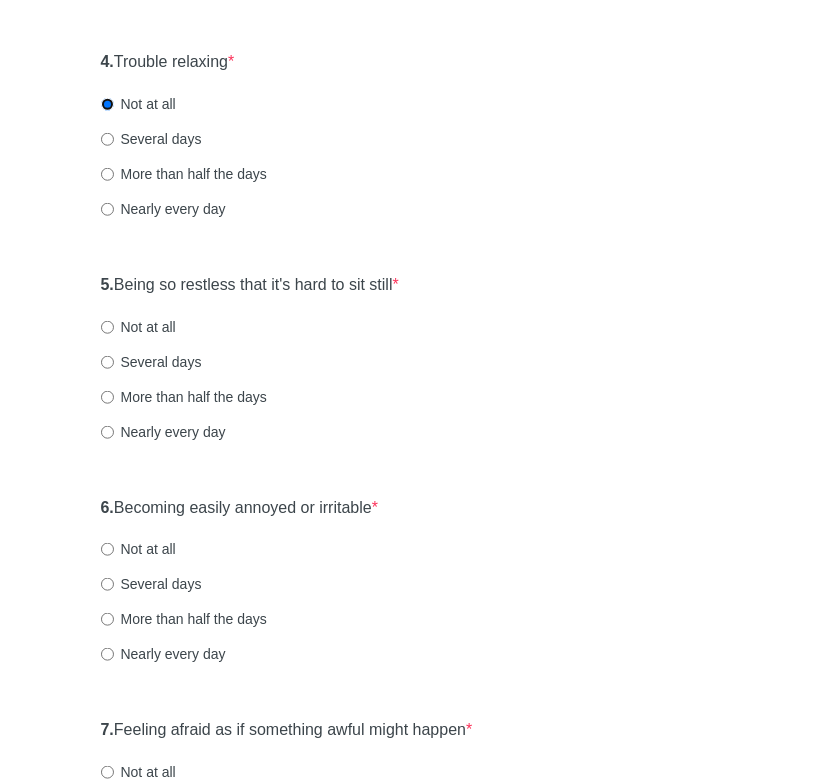 scroll, scrollTop: 908, scrollLeft: 0, axis: vertical 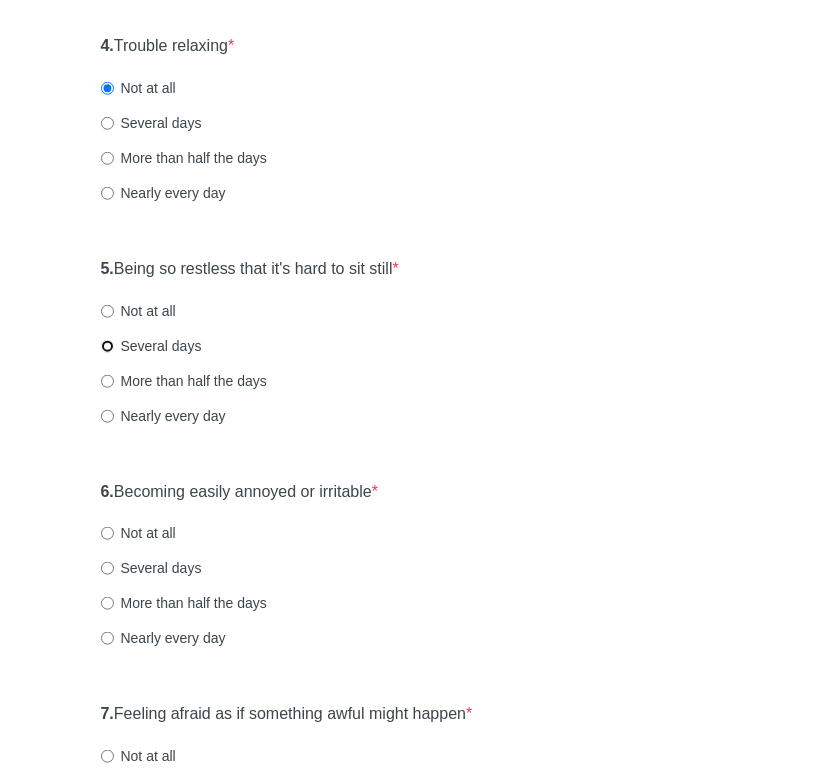 click on "Several days" at bounding box center [107, 346] 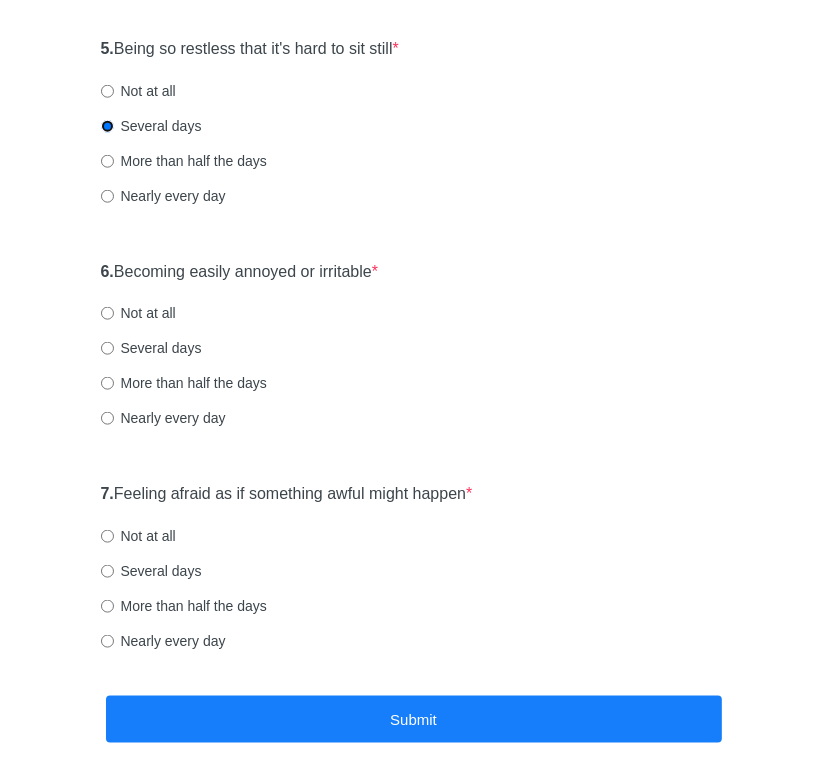 scroll, scrollTop: 1158, scrollLeft: 0, axis: vertical 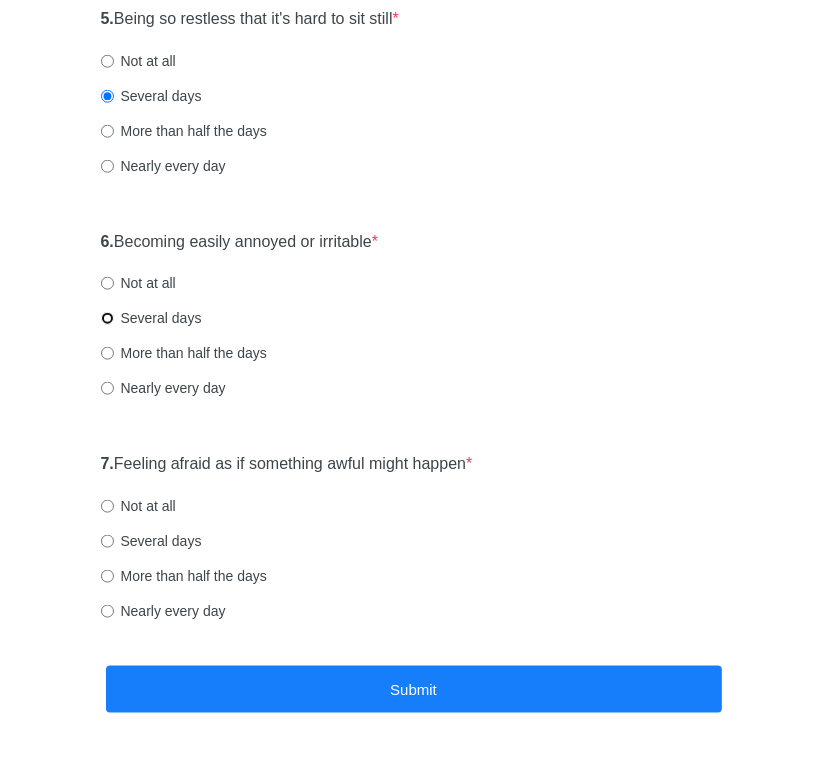 click on "Several days" at bounding box center (107, 318) 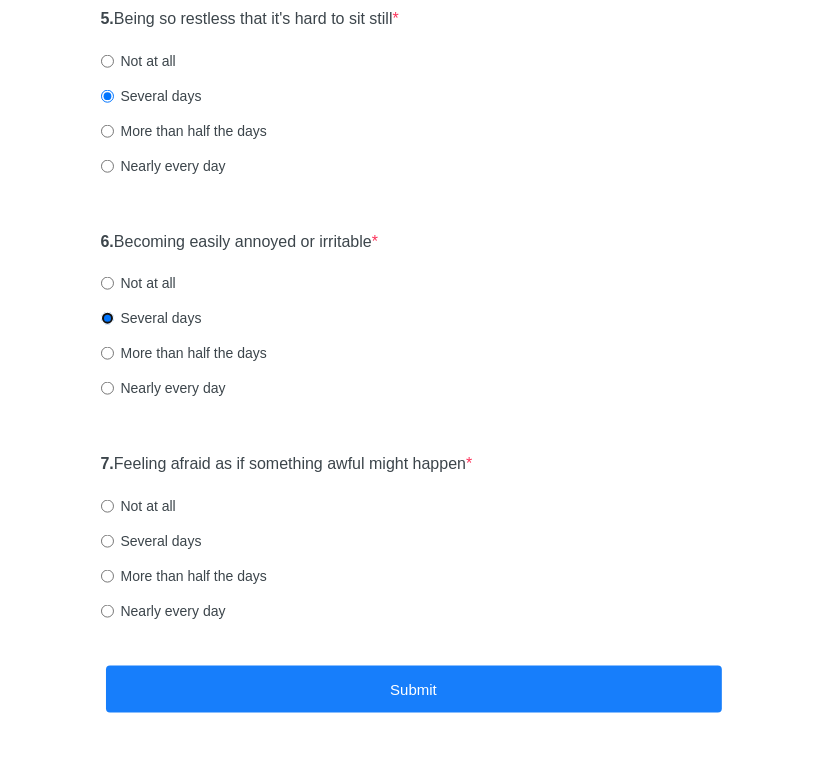 scroll, scrollTop: 1207, scrollLeft: 0, axis: vertical 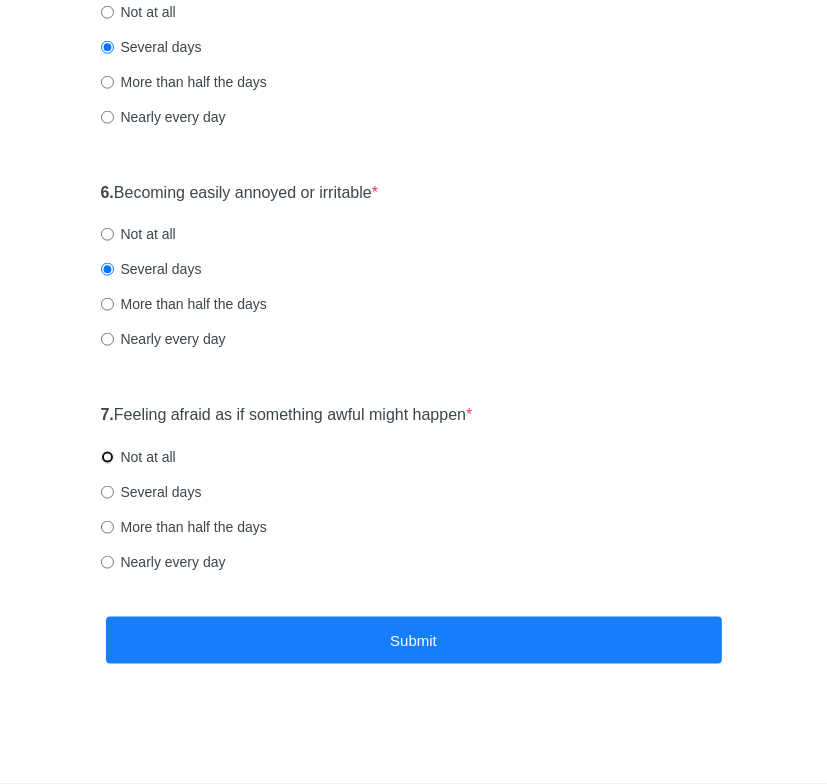 click on "Not at all" at bounding box center [107, 457] 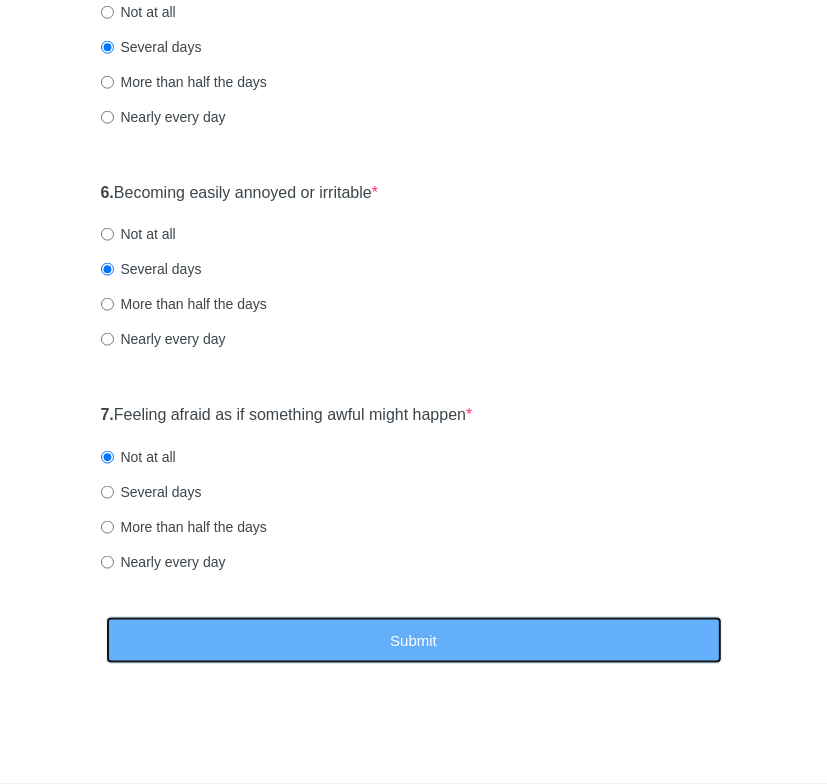 click on "Submit" at bounding box center [414, 640] 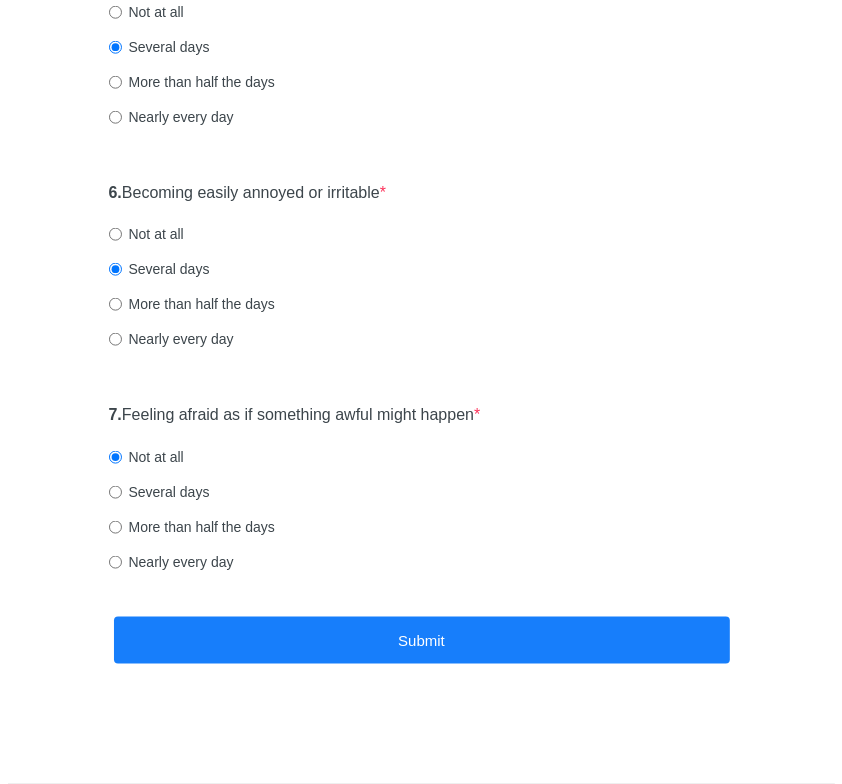 scroll, scrollTop: 0, scrollLeft: 0, axis: both 